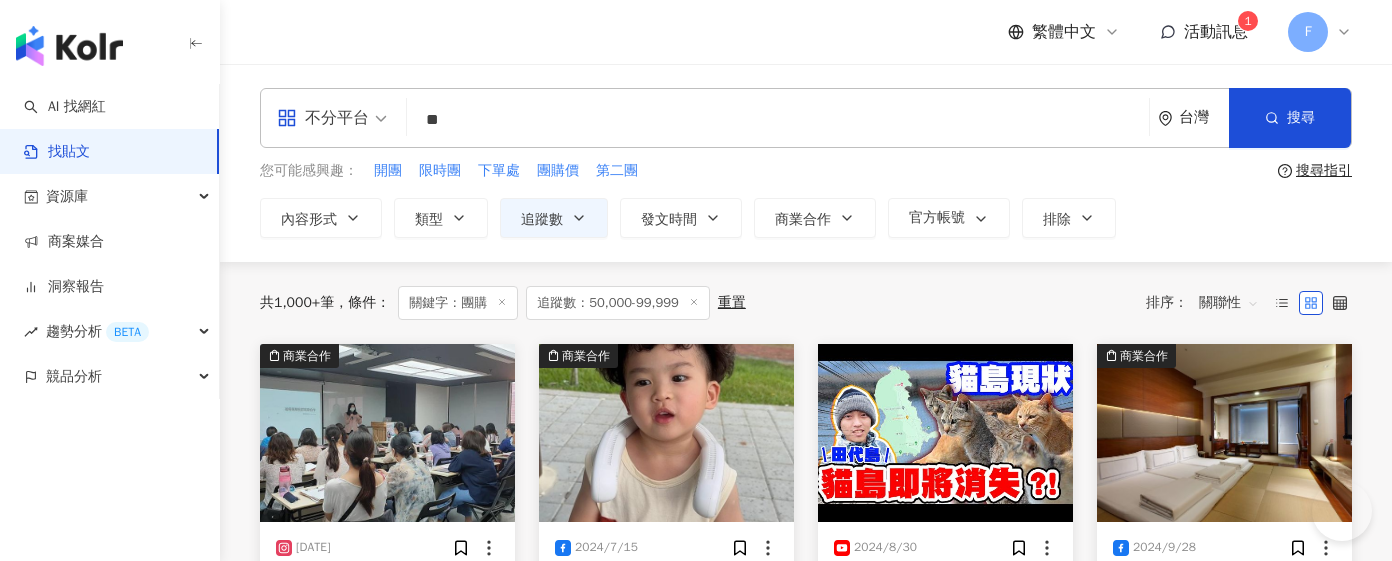 scroll, scrollTop: 0, scrollLeft: 0, axis: both 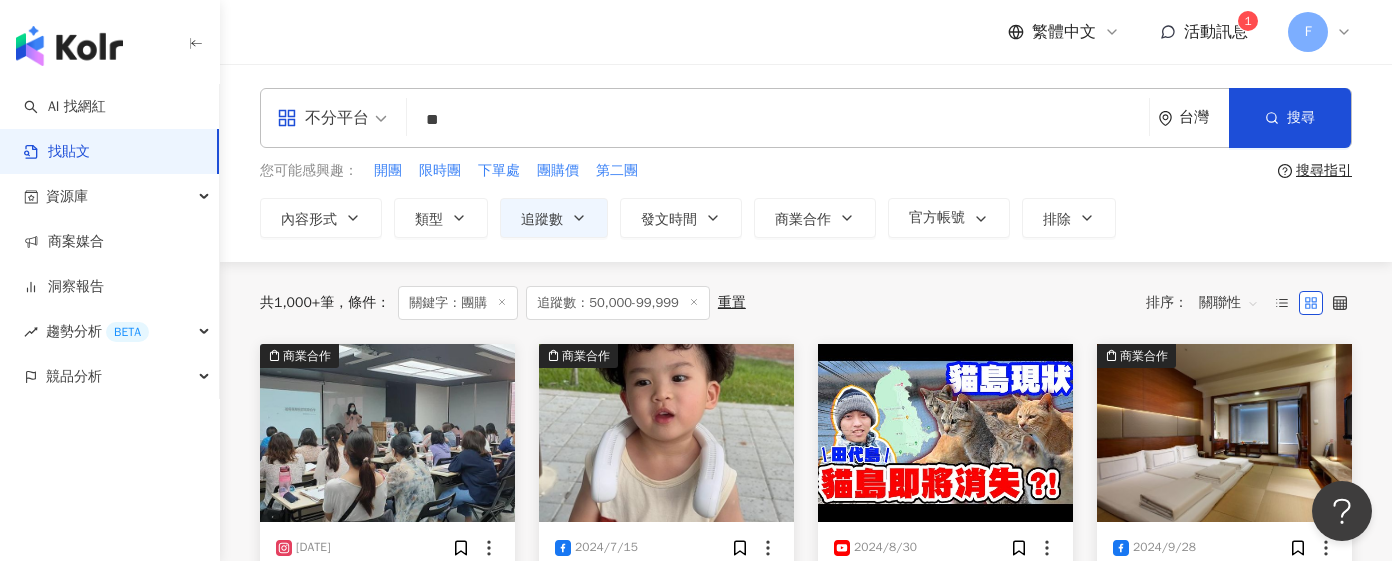 click on "**" at bounding box center [778, 119] 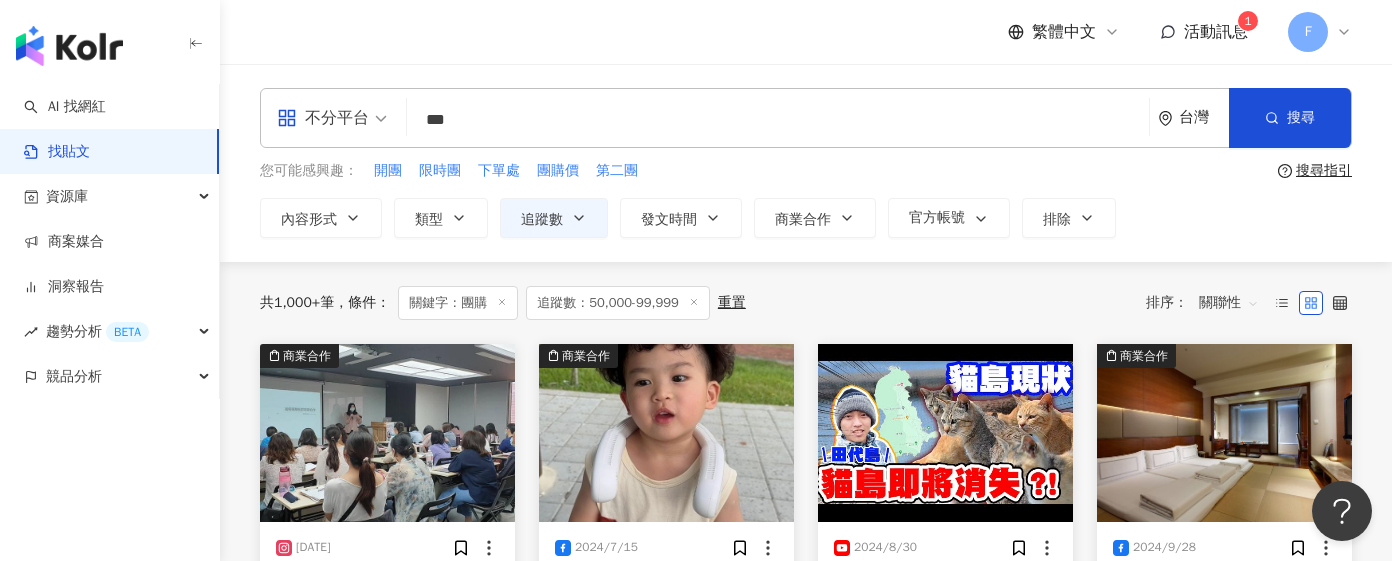 type on "***" 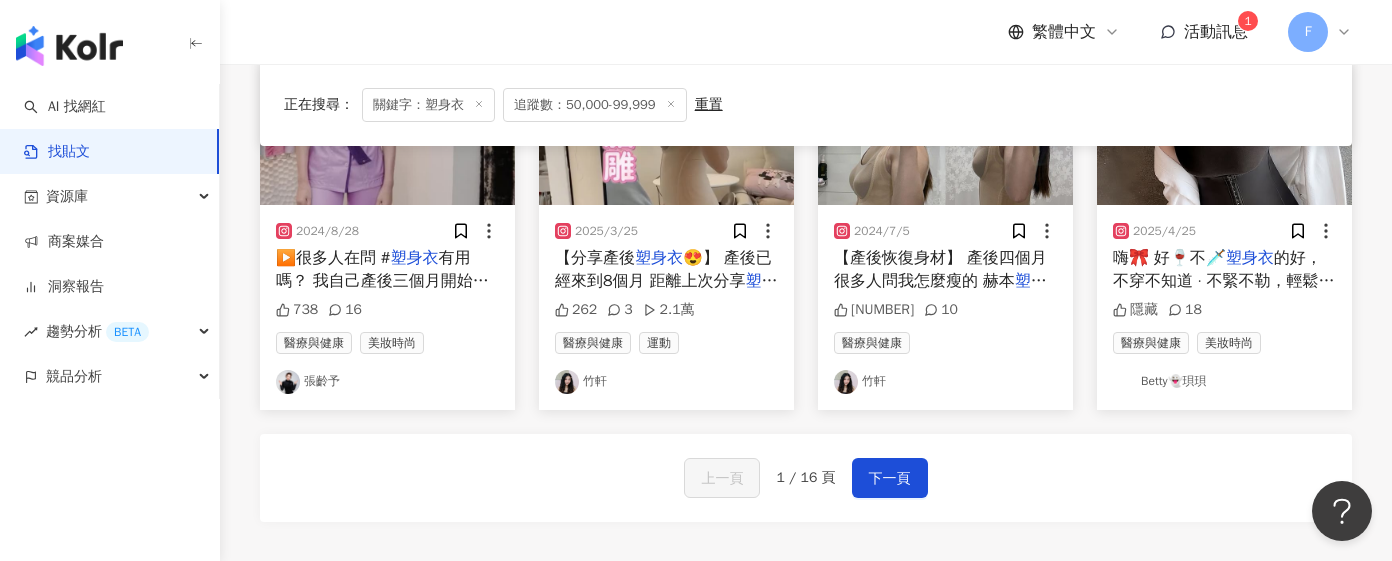 scroll, scrollTop: 1133, scrollLeft: 0, axis: vertical 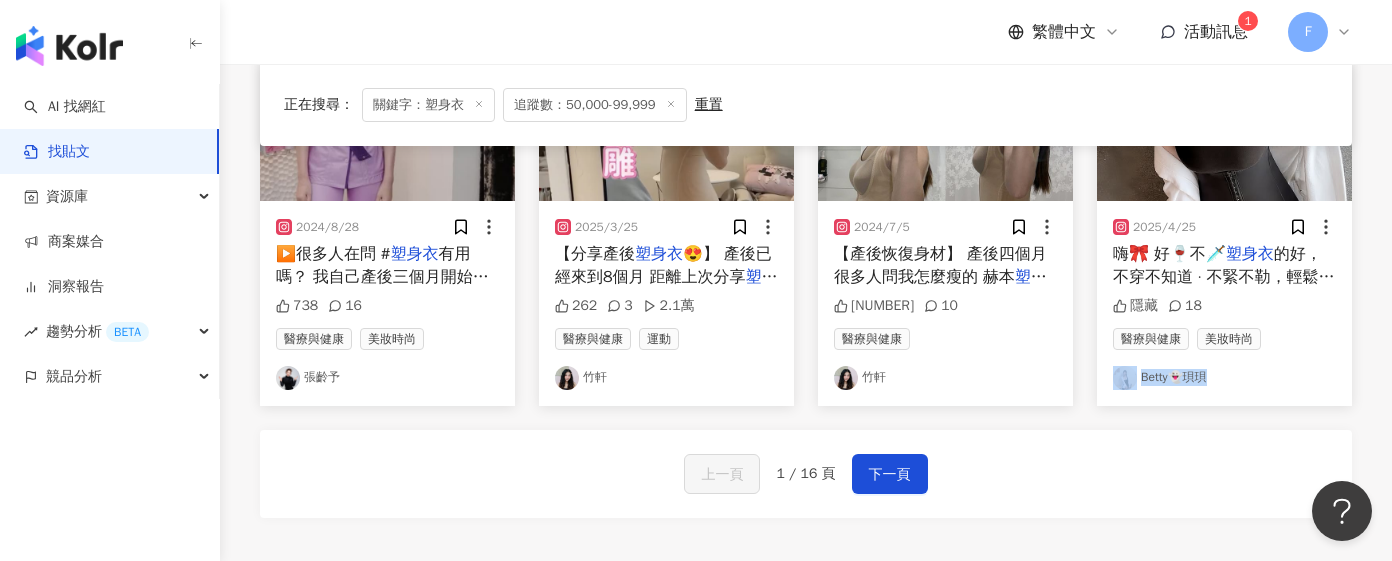 click on "竹軒" at bounding box center (666, 378) 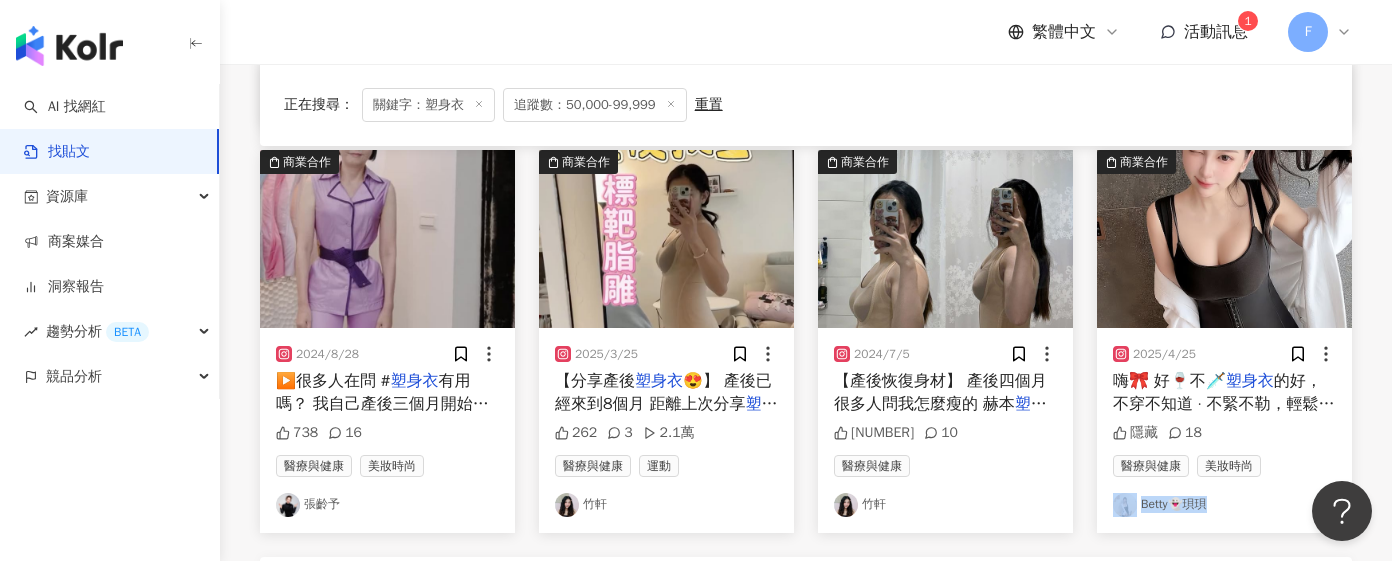 scroll, scrollTop: 992, scrollLeft: 0, axis: vertical 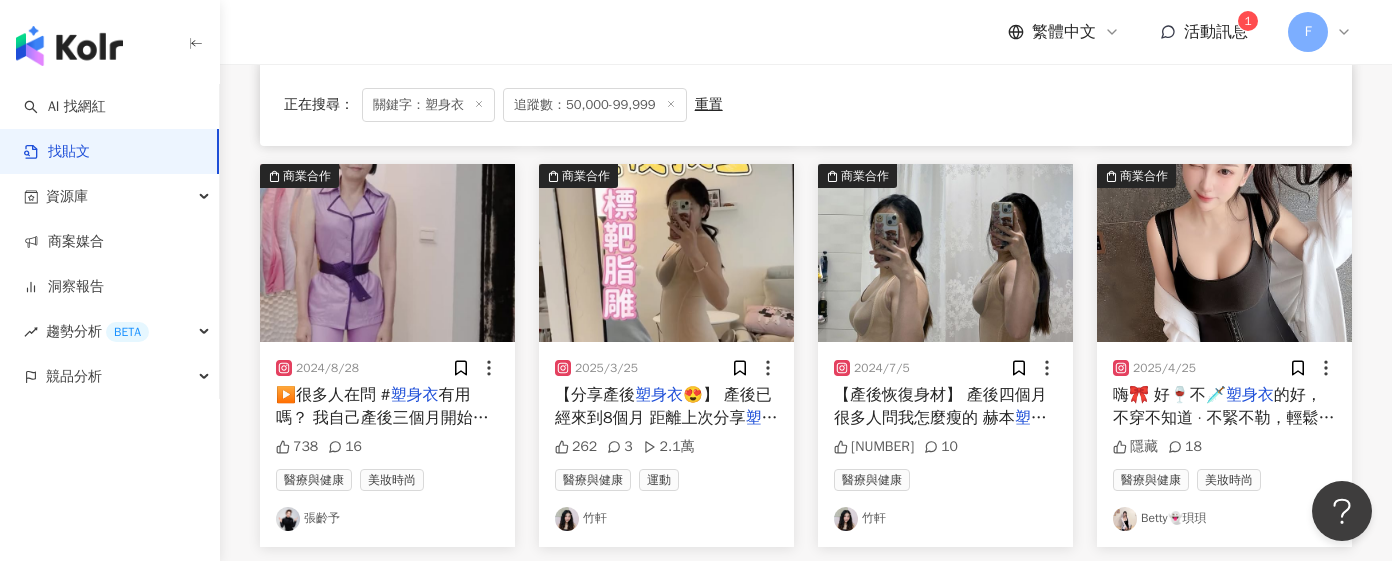 click on "😍】
產後已經來到8個月
距離上次分享" at bounding box center (663, 406) 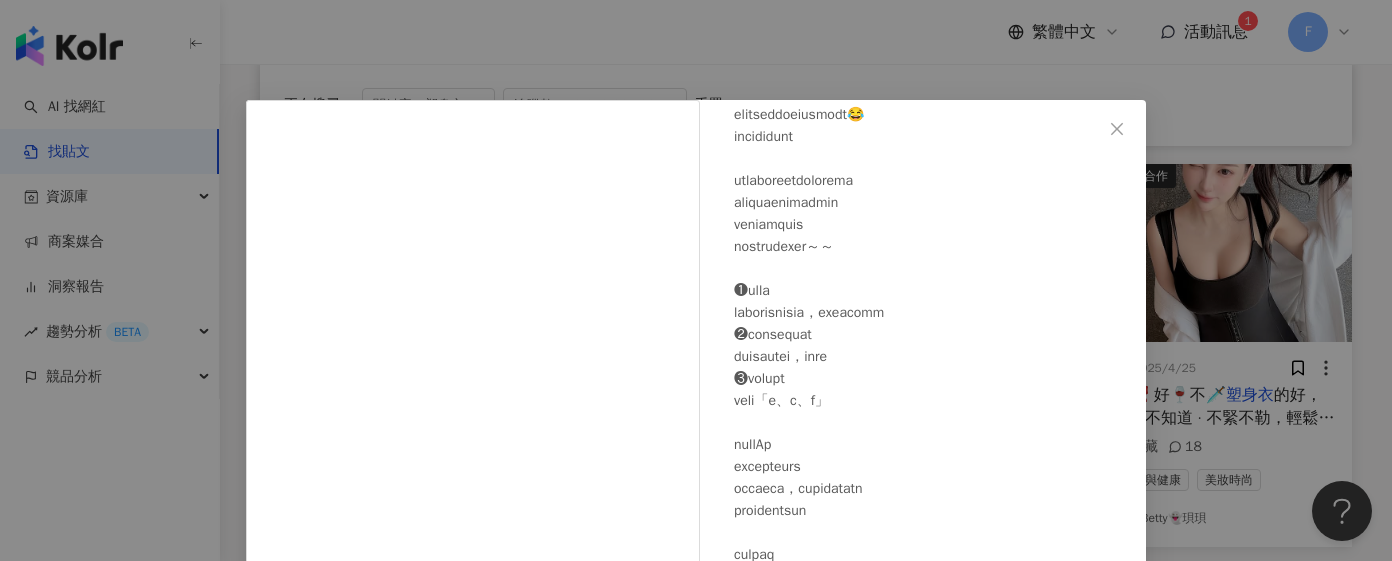 scroll, scrollTop: 213, scrollLeft: 0, axis: vertical 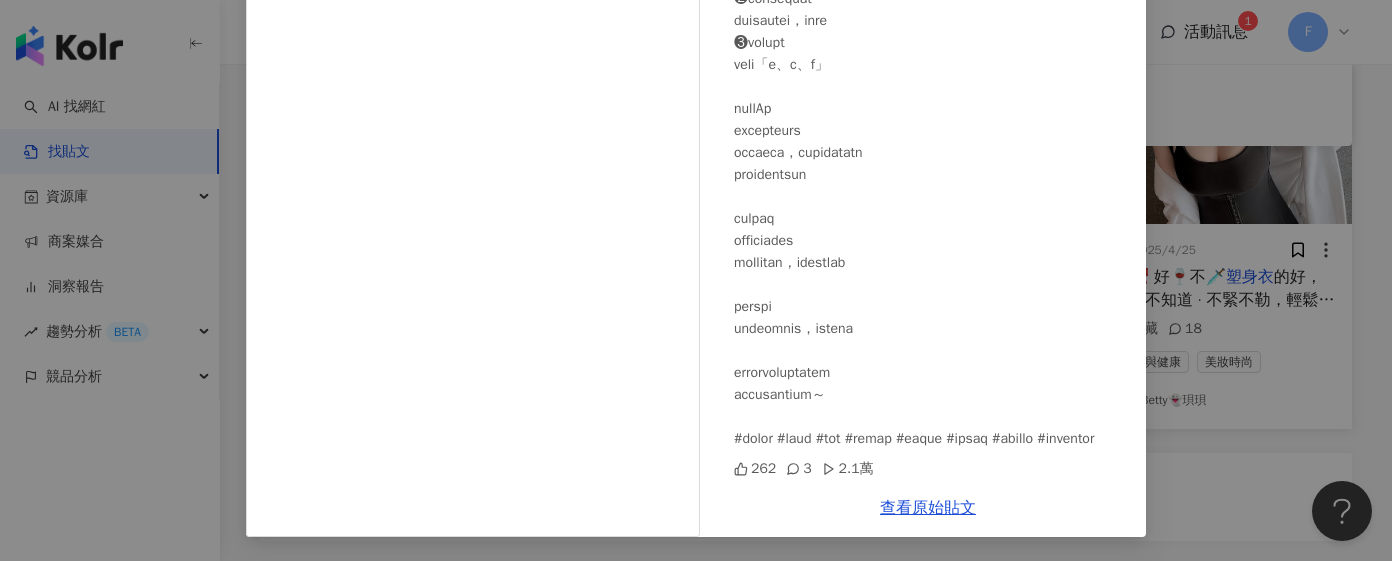 click on "竹軒 2025/3/25 262 3 2.1萬 查看原始貼文" at bounding box center (696, 280) 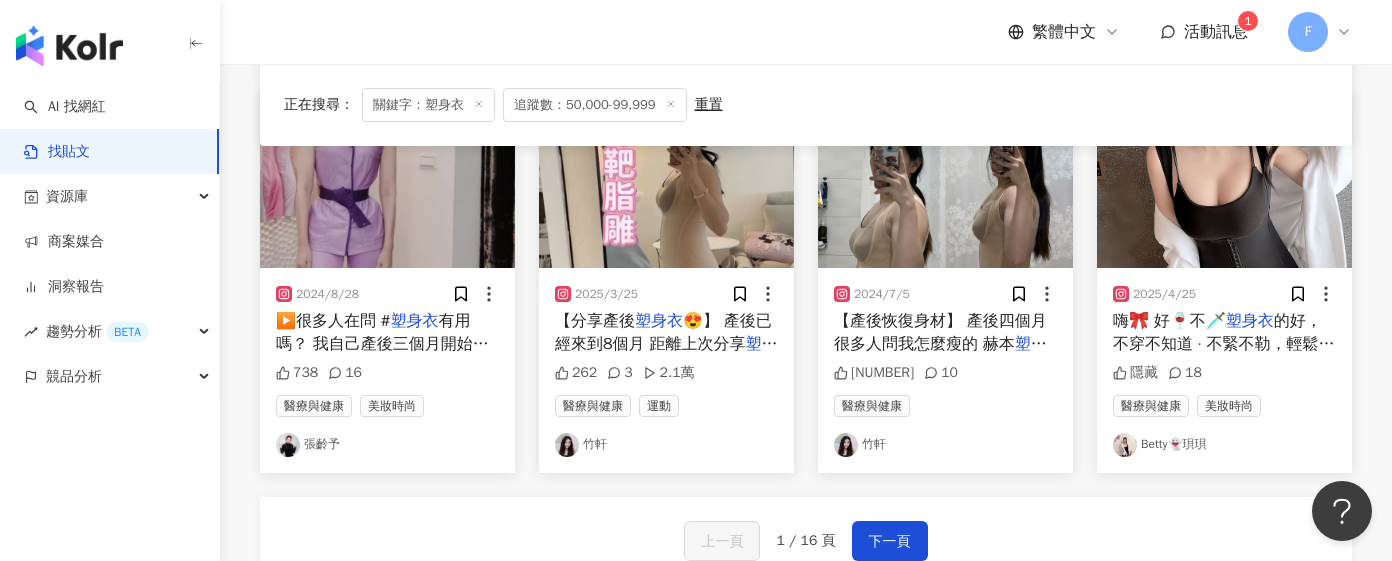 scroll, scrollTop: 1070, scrollLeft: 0, axis: vertical 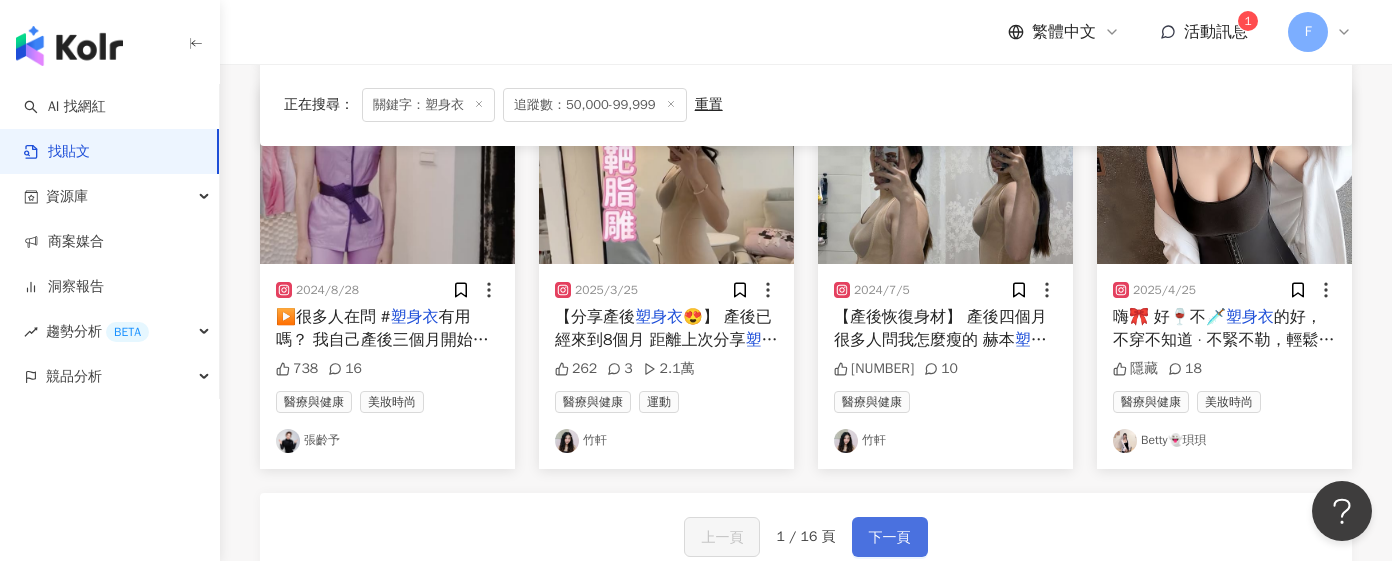 click on "下一頁" at bounding box center [890, 538] 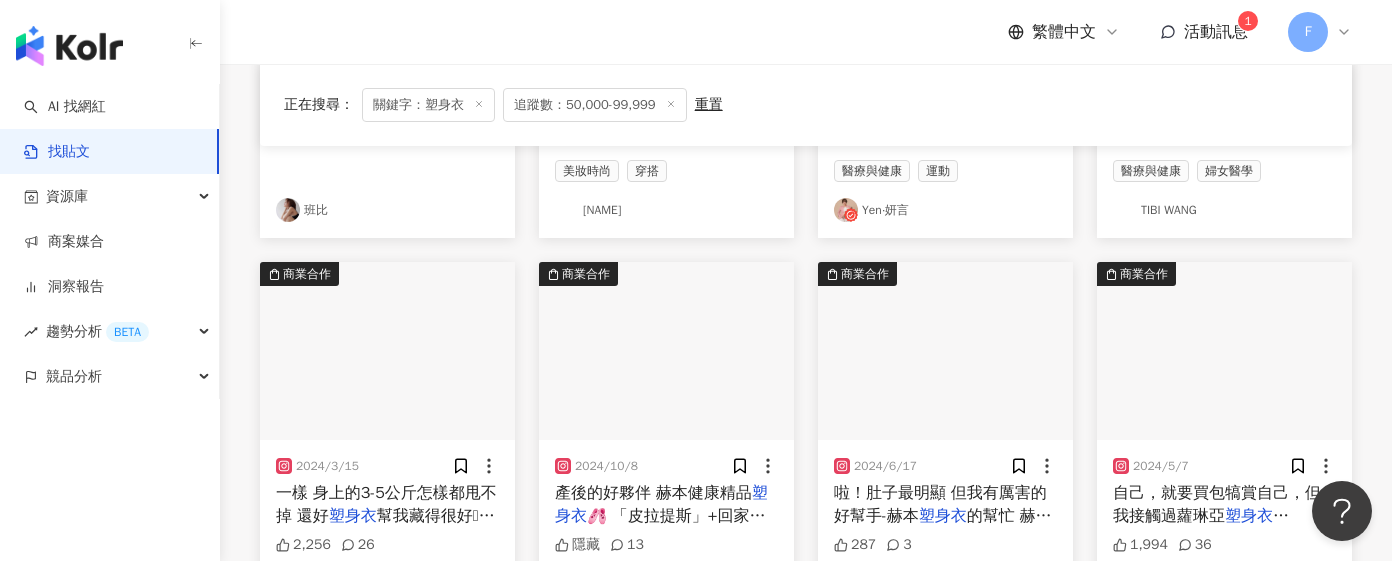 scroll, scrollTop: 983, scrollLeft: 0, axis: vertical 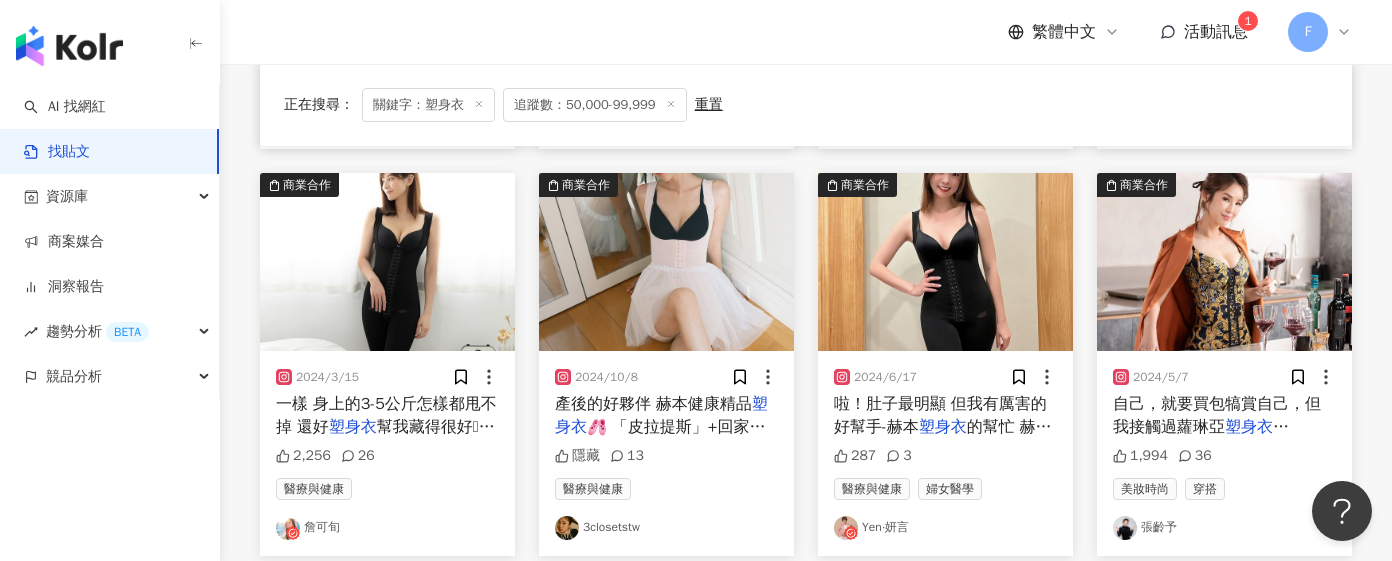 click on "詹可旬" at bounding box center [387, 528] 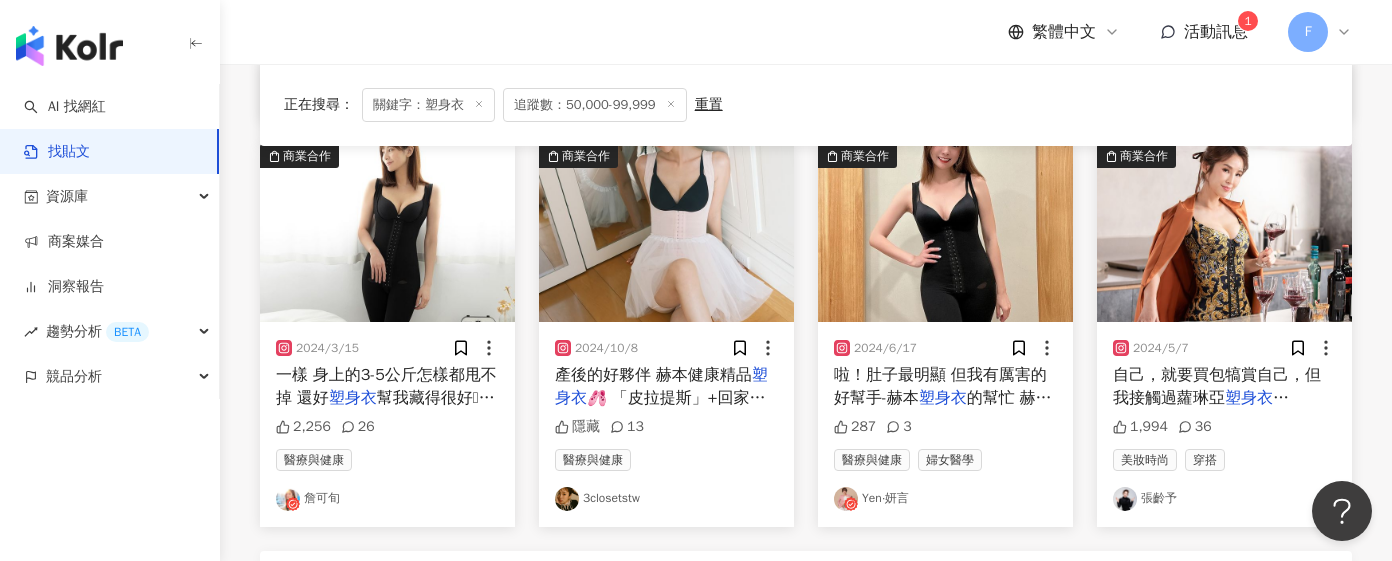 scroll, scrollTop: 1013, scrollLeft: 0, axis: vertical 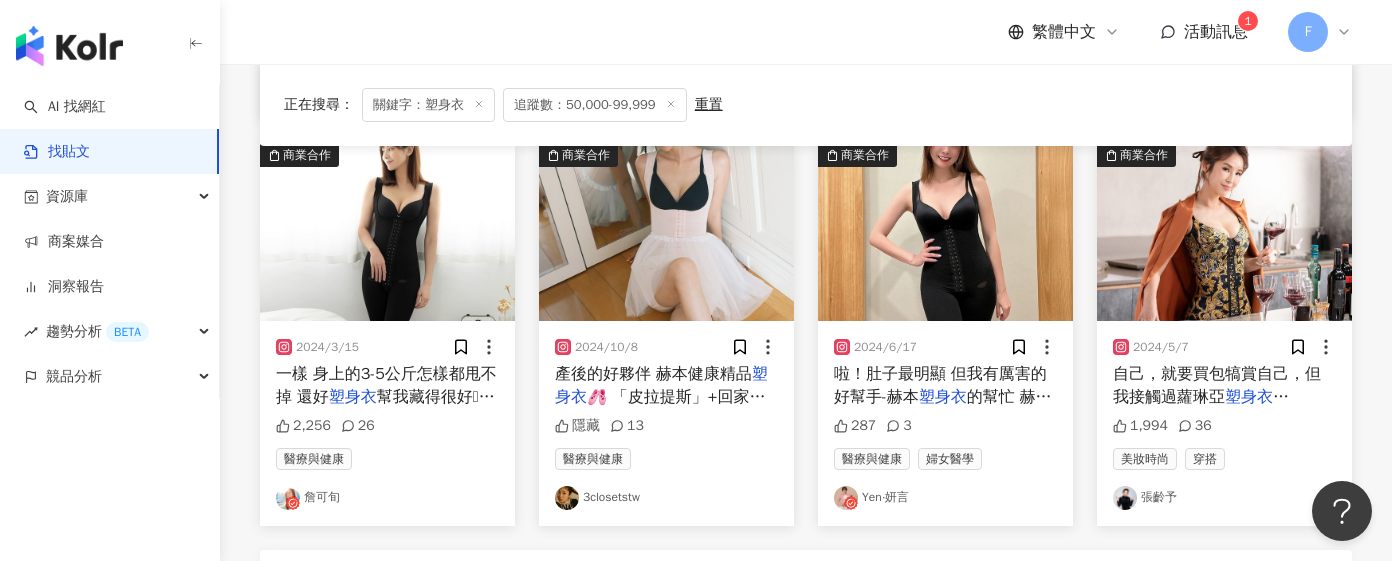 click on "3closetstw" at bounding box center (666, 498) 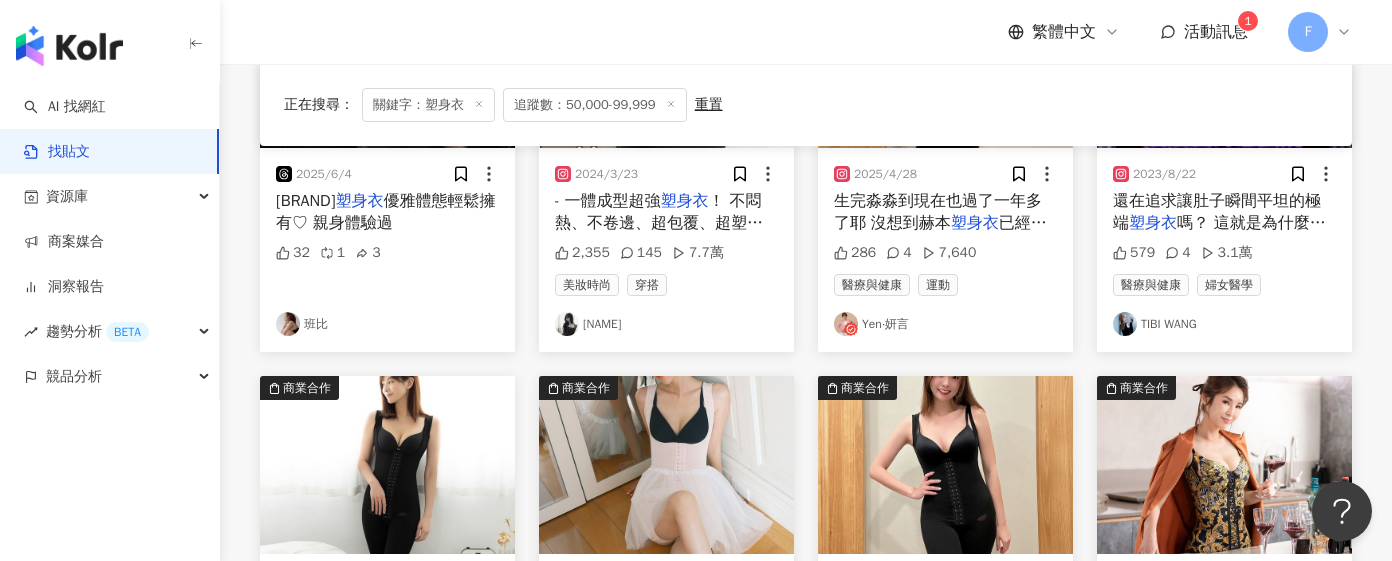 scroll, scrollTop: 783, scrollLeft: 0, axis: vertical 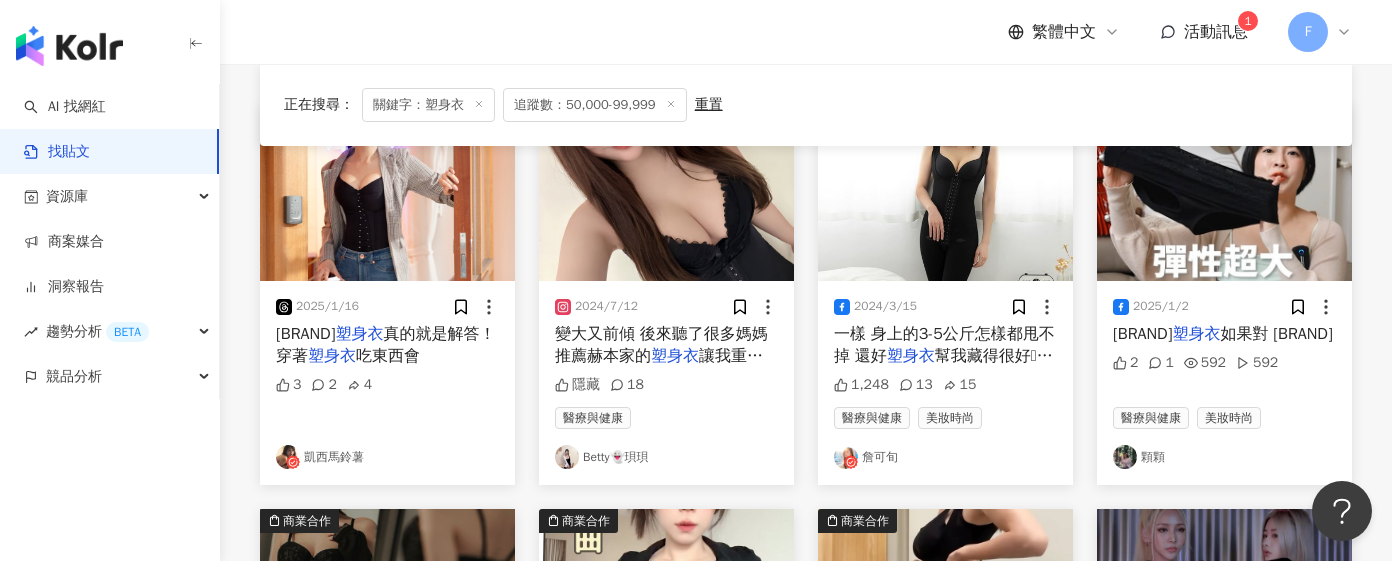 click on "顆顆" at bounding box center (1224, 457) 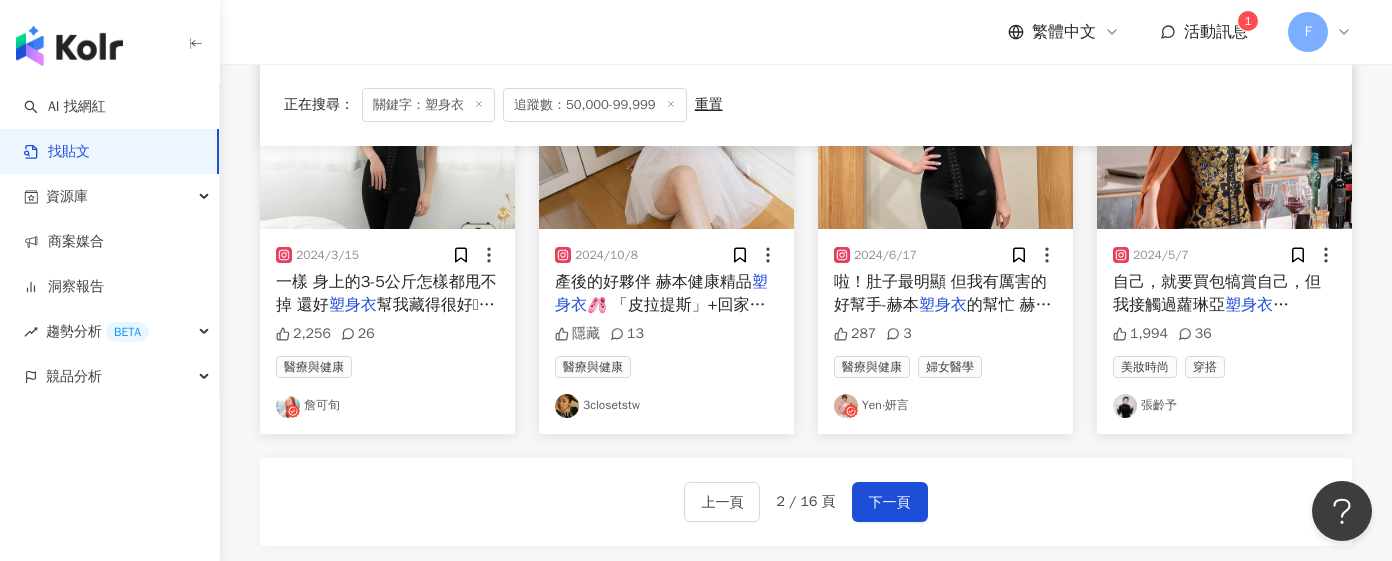 scroll, scrollTop: 1107, scrollLeft: 0, axis: vertical 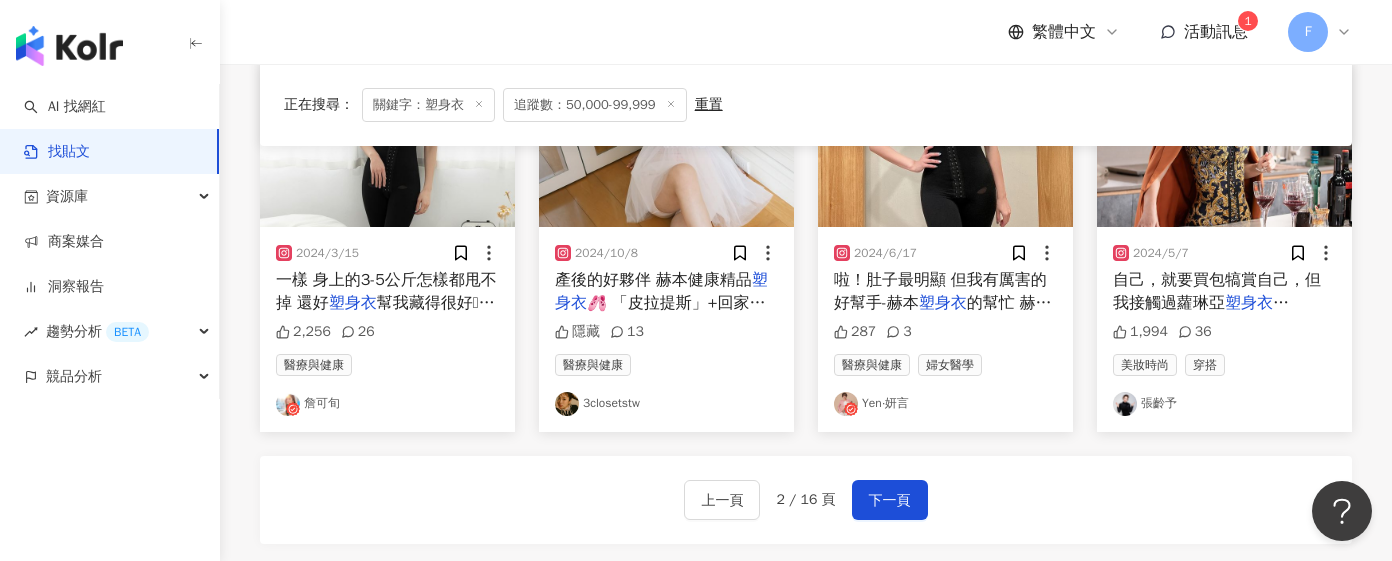 click on "張齡予" at bounding box center [1224, 404] 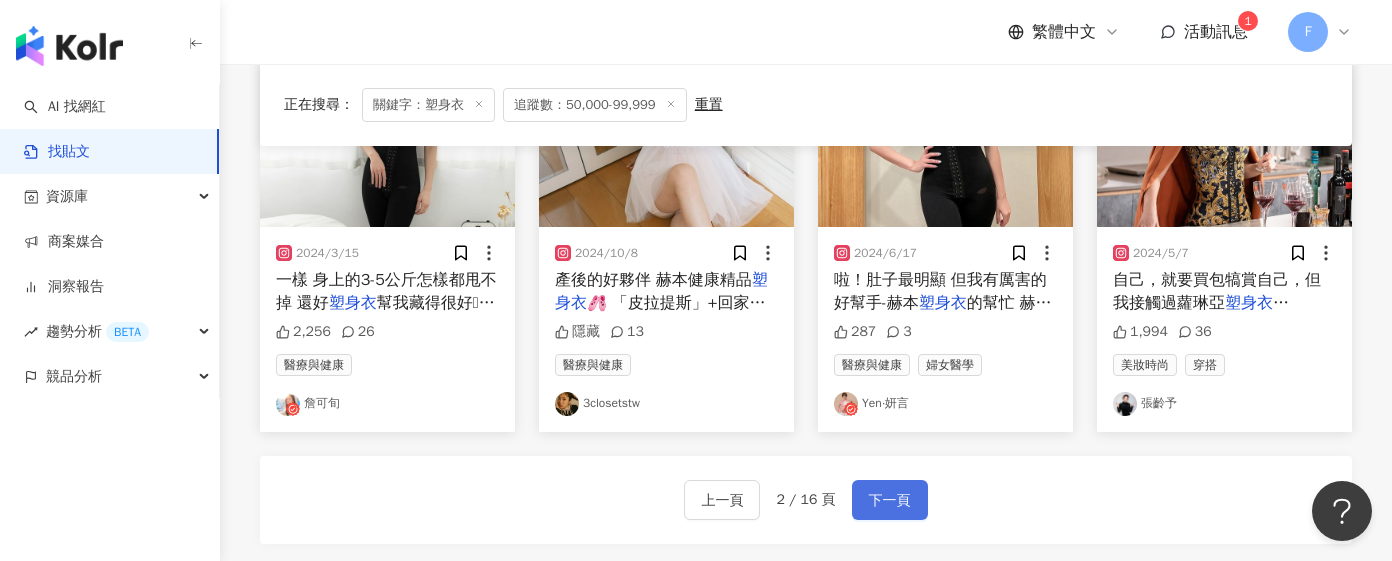 click on "下一頁" at bounding box center [890, 501] 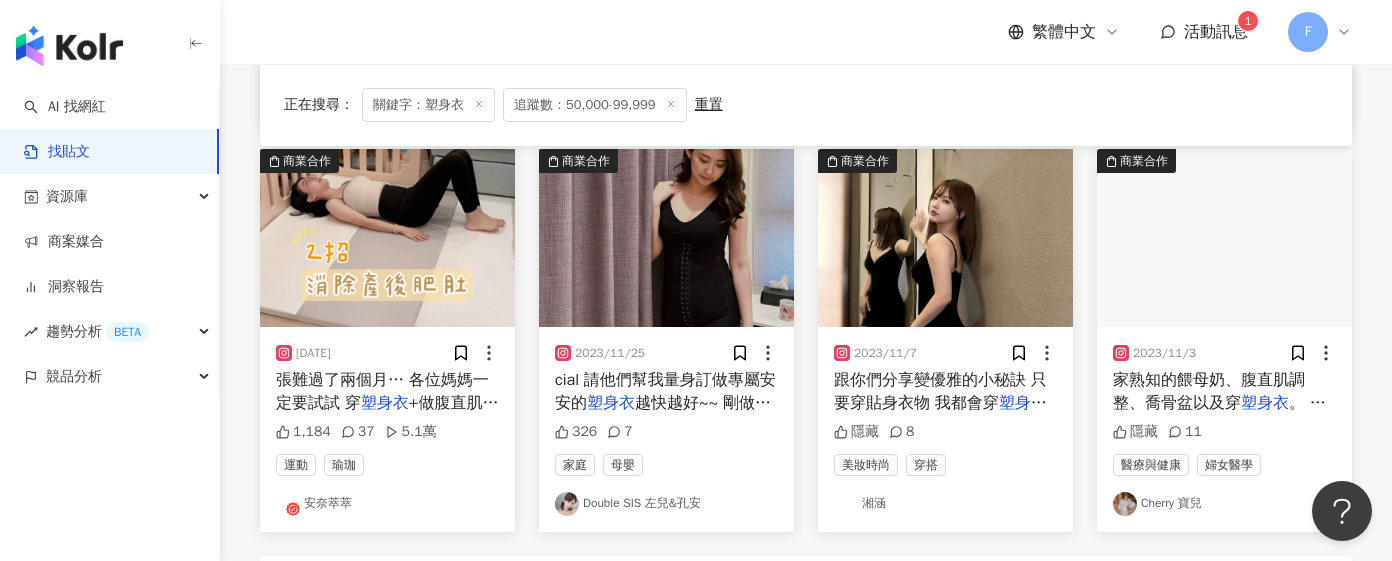 scroll, scrollTop: 1013, scrollLeft: 0, axis: vertical 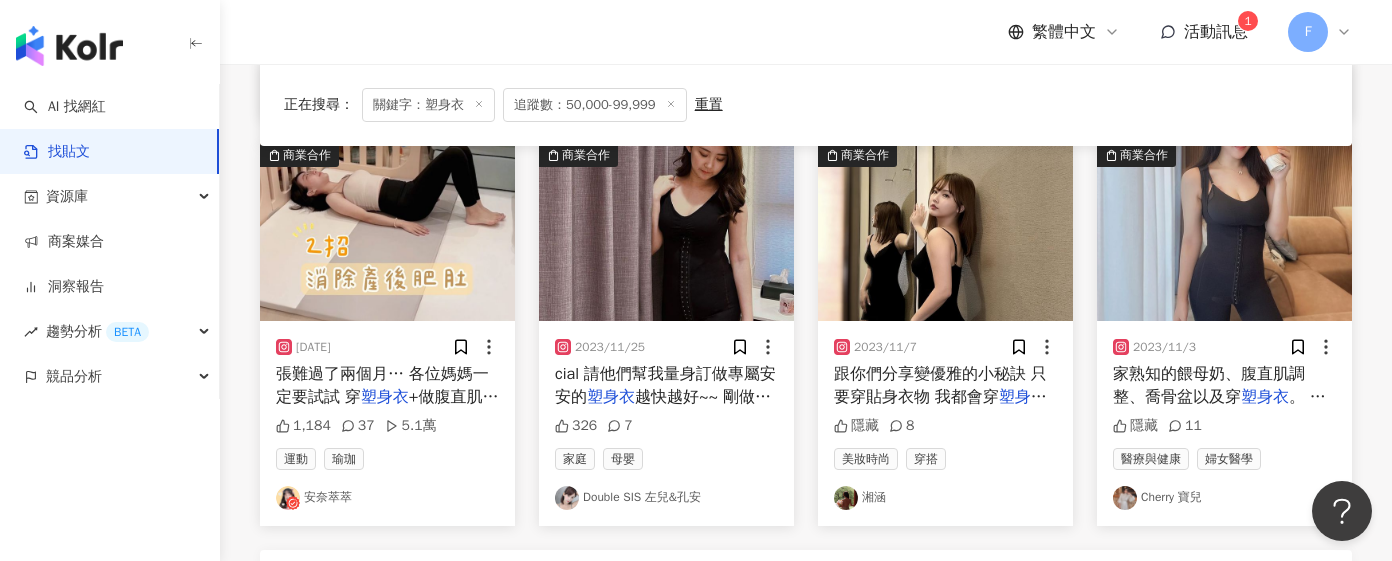 click on "Double SIS 左兒&孔安" at bounding box center (666, 498) 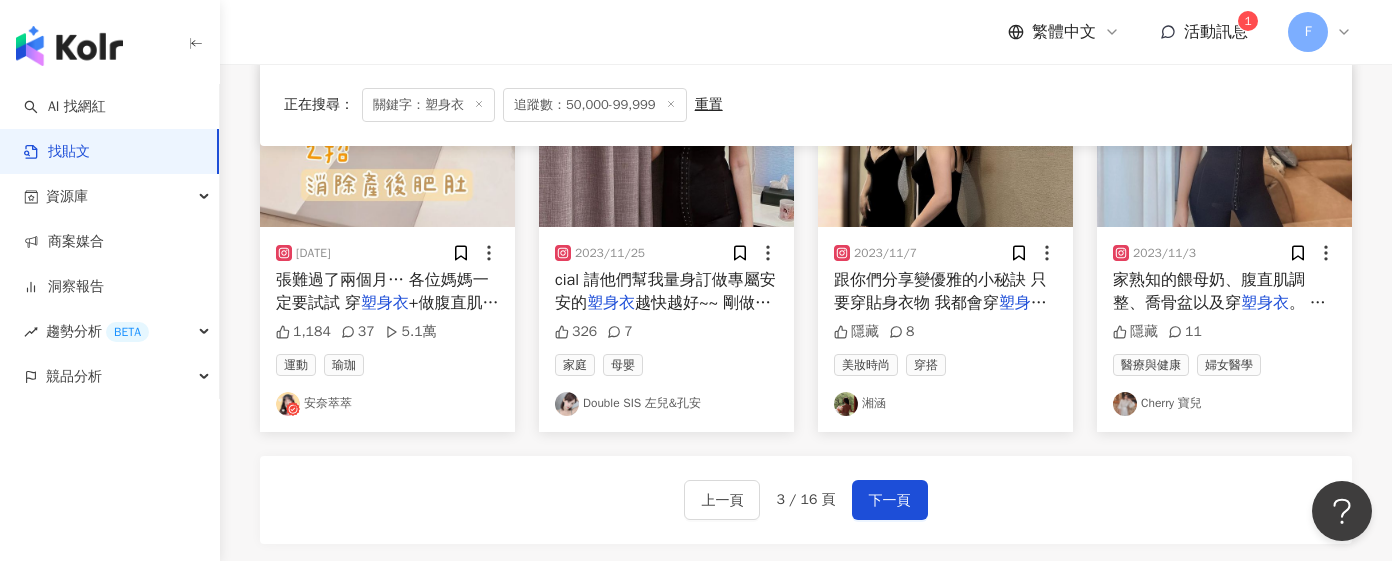 scroll, scrollTop: 1077, scrollLeft: 0, axis: vertical 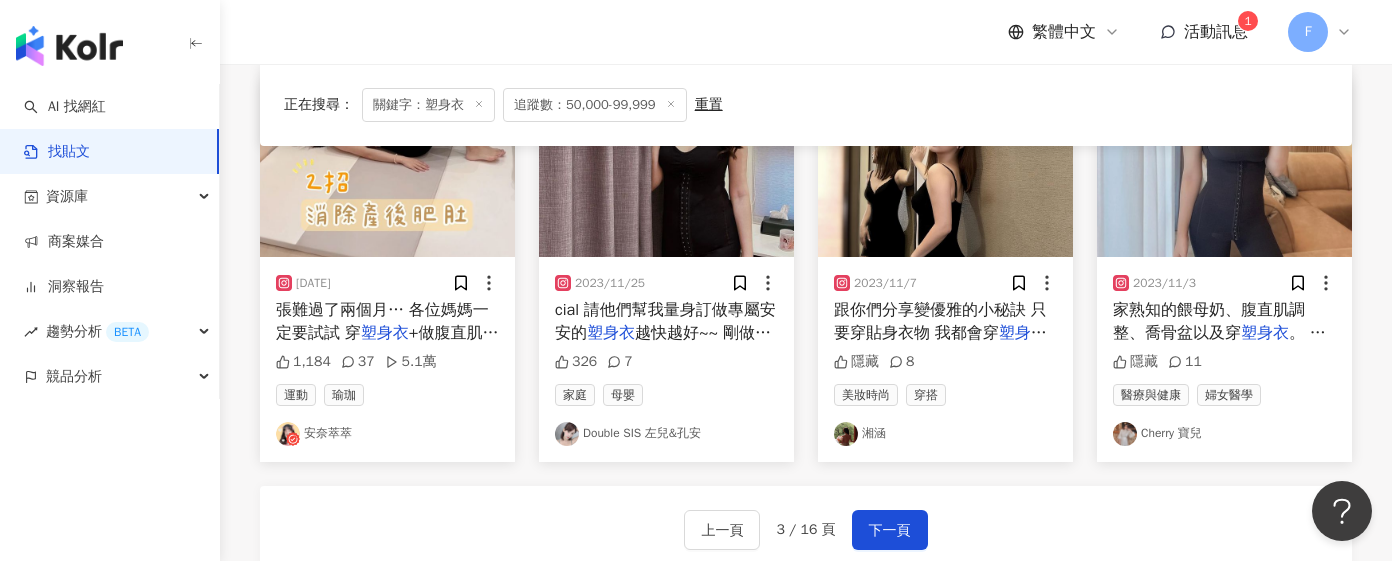 click on "安奈萃萃" at bounding box center (387, 434) 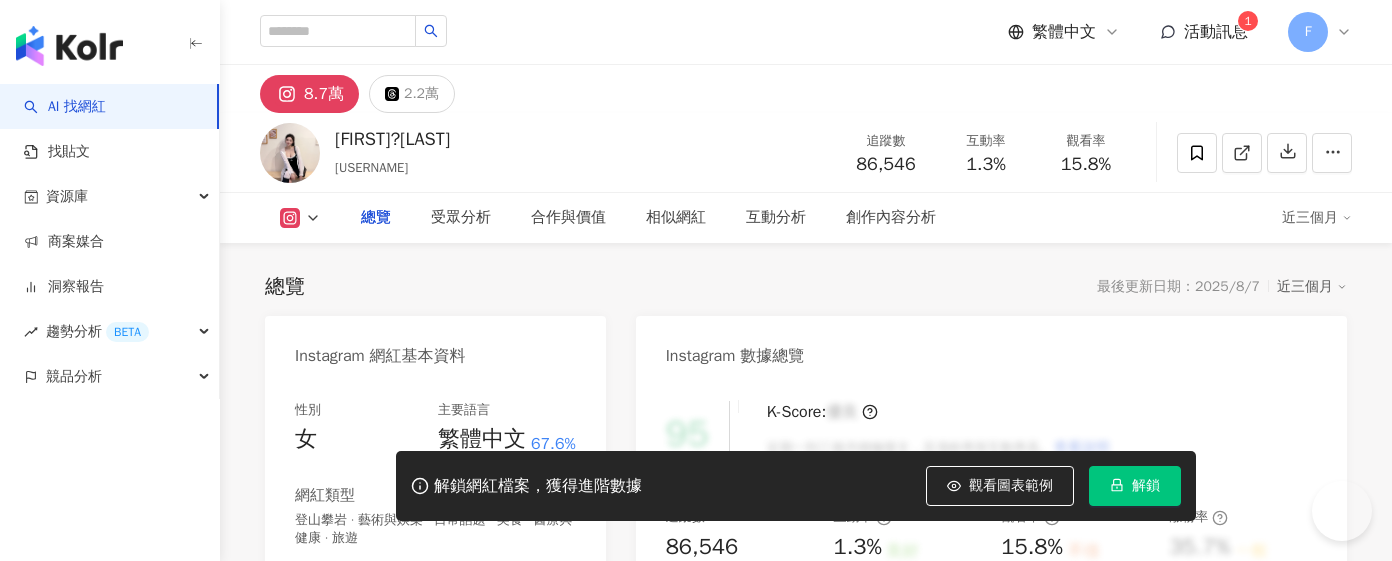 click on "https://www.instagram.com/bettty0917/" at bounding box center [435, 657] 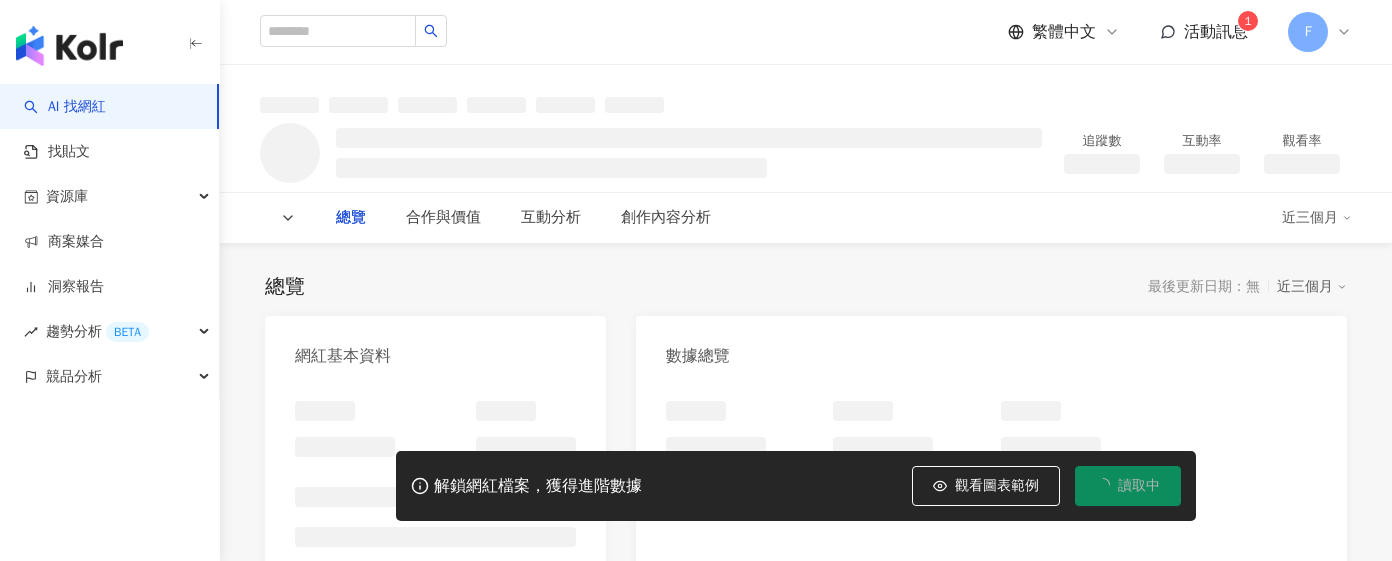 click on "解鎖網紅檔案，獲得進階數據 觀看圖表範例 讀取中" at bounding box center [696, 486] 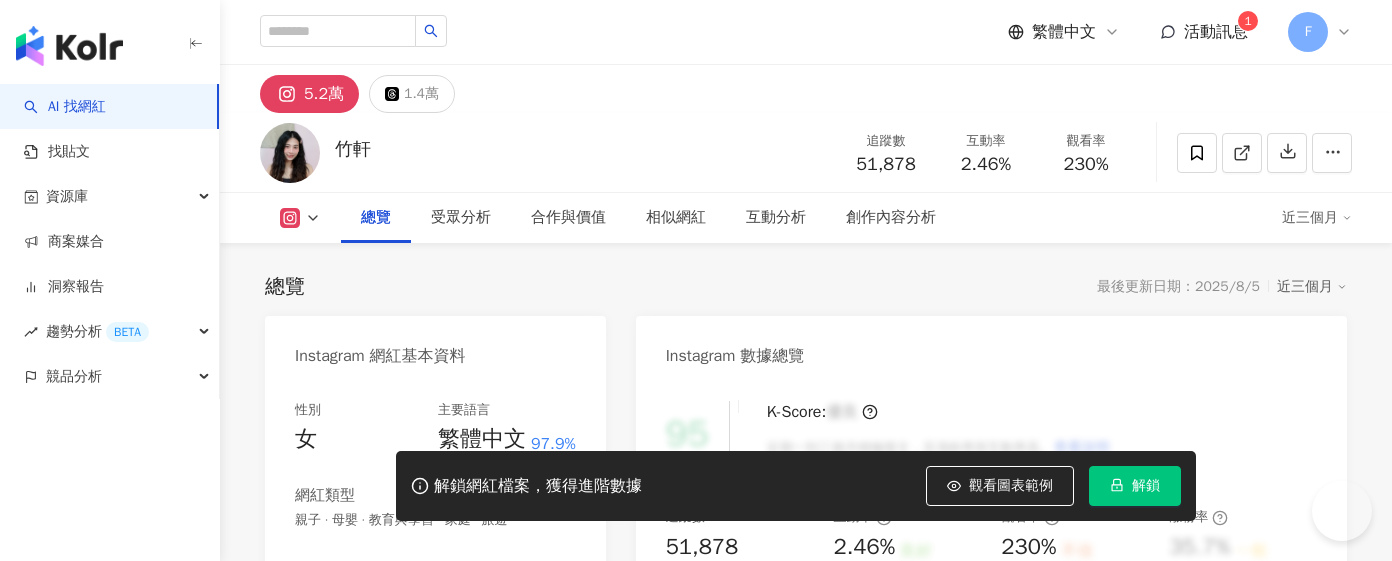 click on "解鎖網紅檔案，獲得進階數據 觀看圖表範例 解鎖" at bounding box center (696, 486) 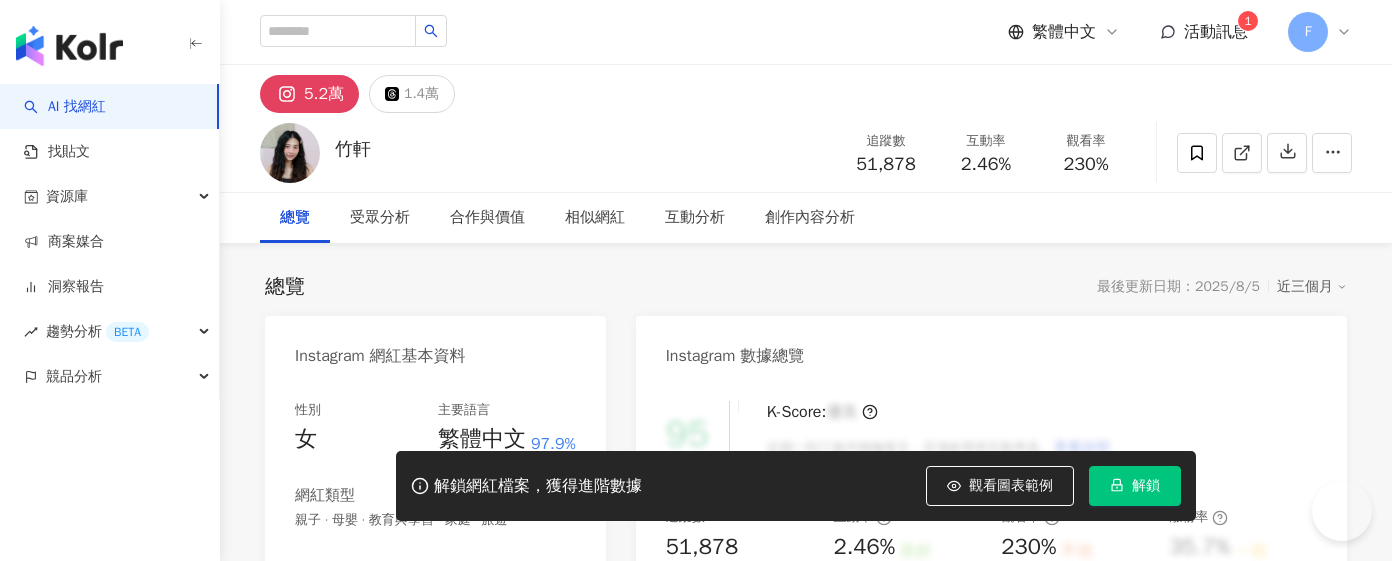 scroll, scrollTop: 235, scrollLeft: 0, axis: vertical 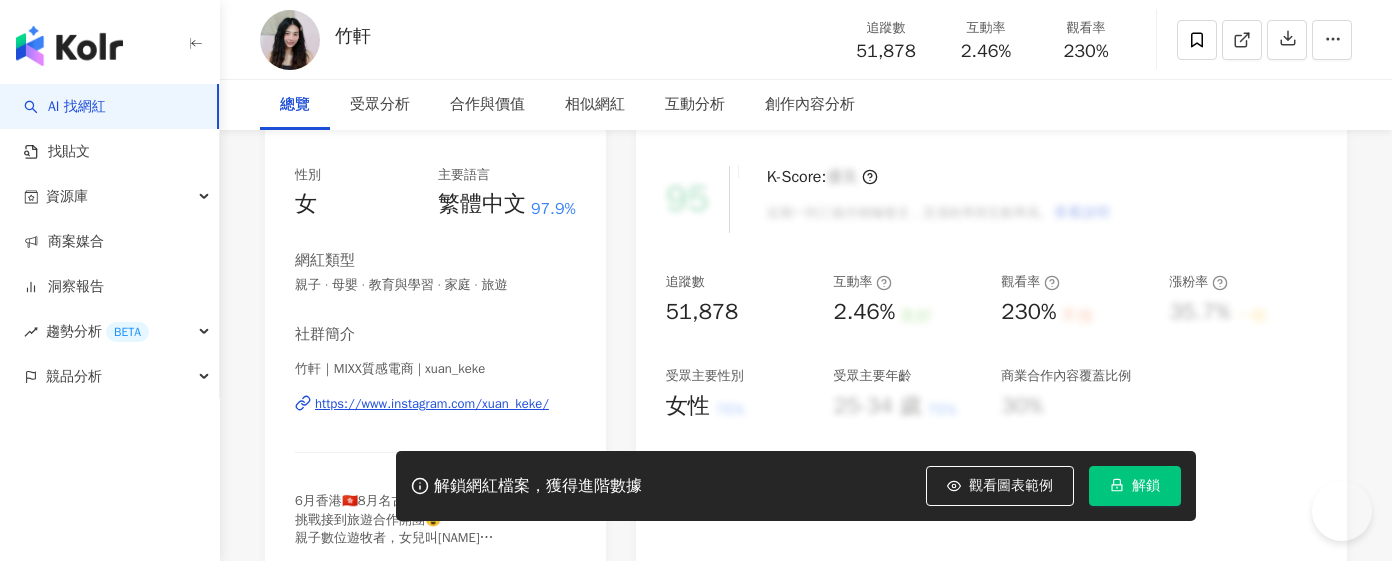 click on "https://www.instagram.com/xuan_keke/" at bounding box center (432, 404) 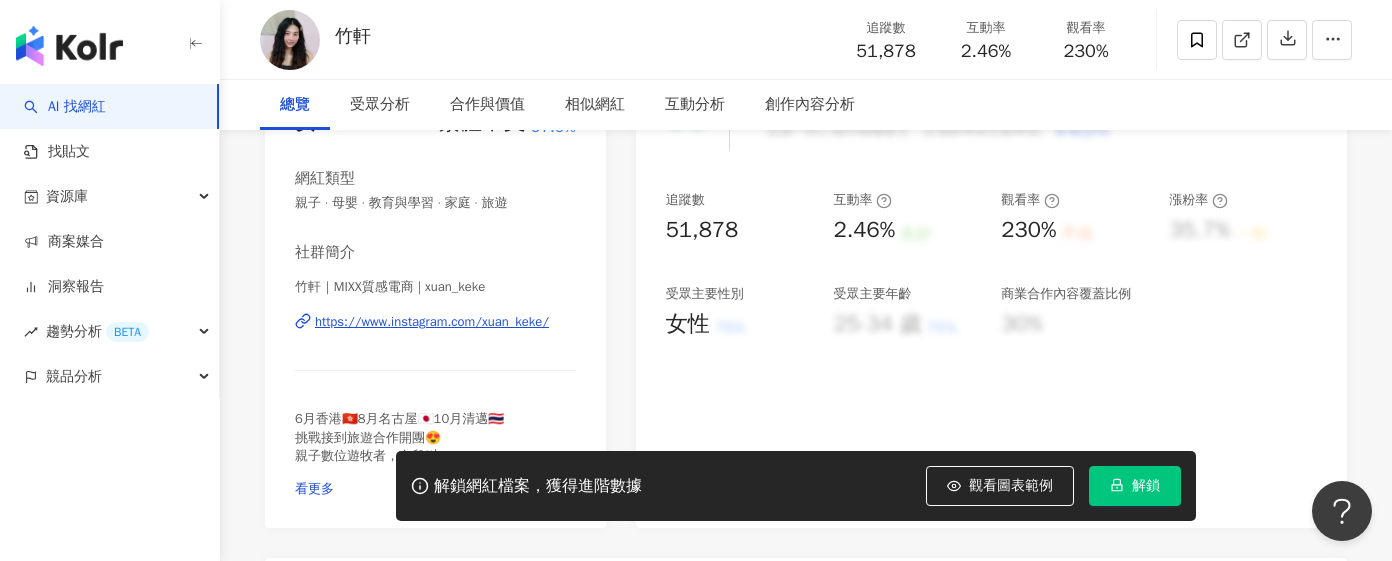 scroll, scrollTop: 0, scrollLeft: 0, axis: both 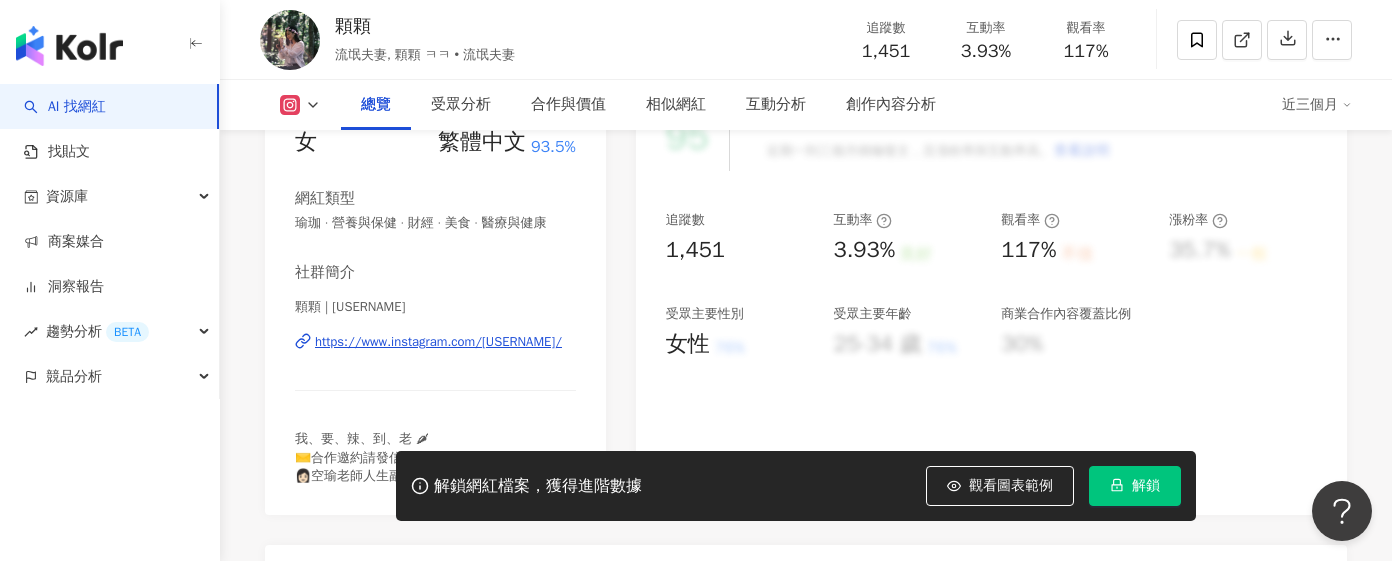 click on "https://www.instagram.com/_keke.huang_/" at bounding box center (438, 342) 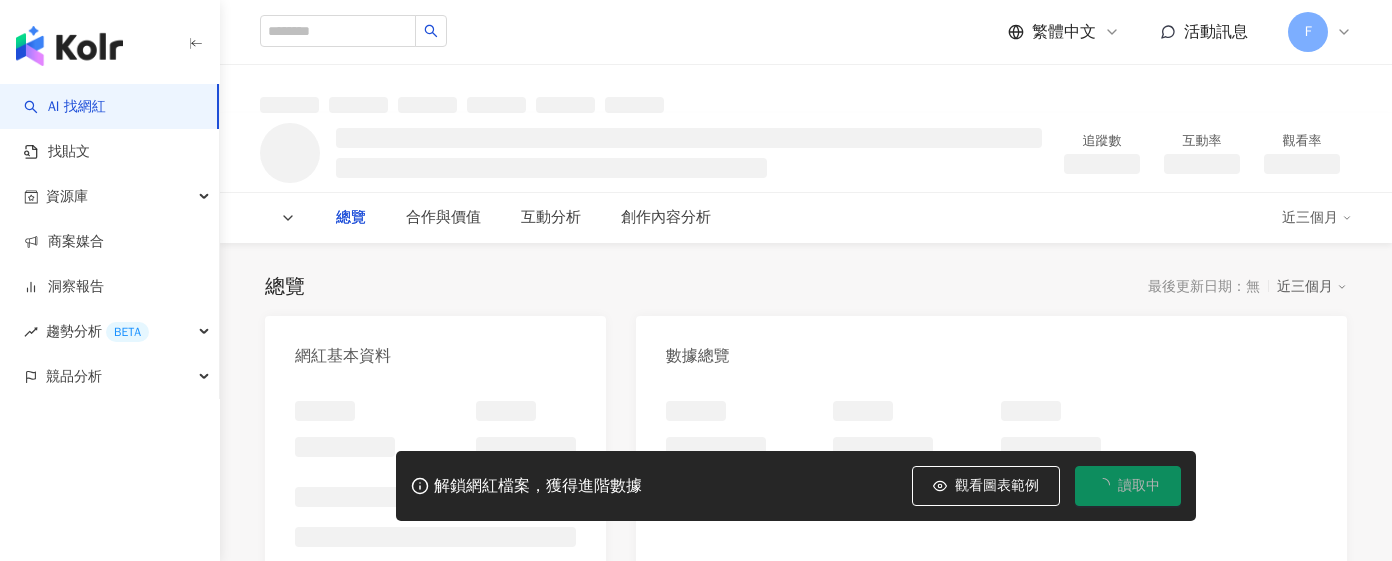 scroll, scrollTop: 0, scrollLeft: 0, axis: both 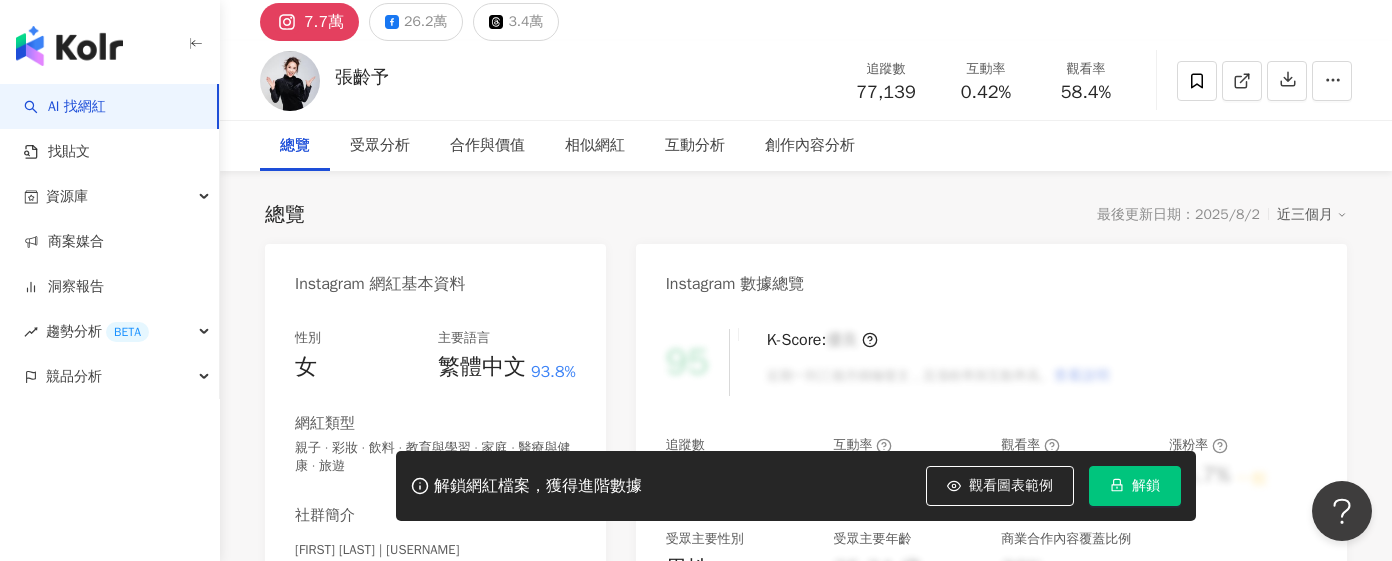 click on "https://www.instagram.com/[USERNAME]/" at bounding box center (438, 585) 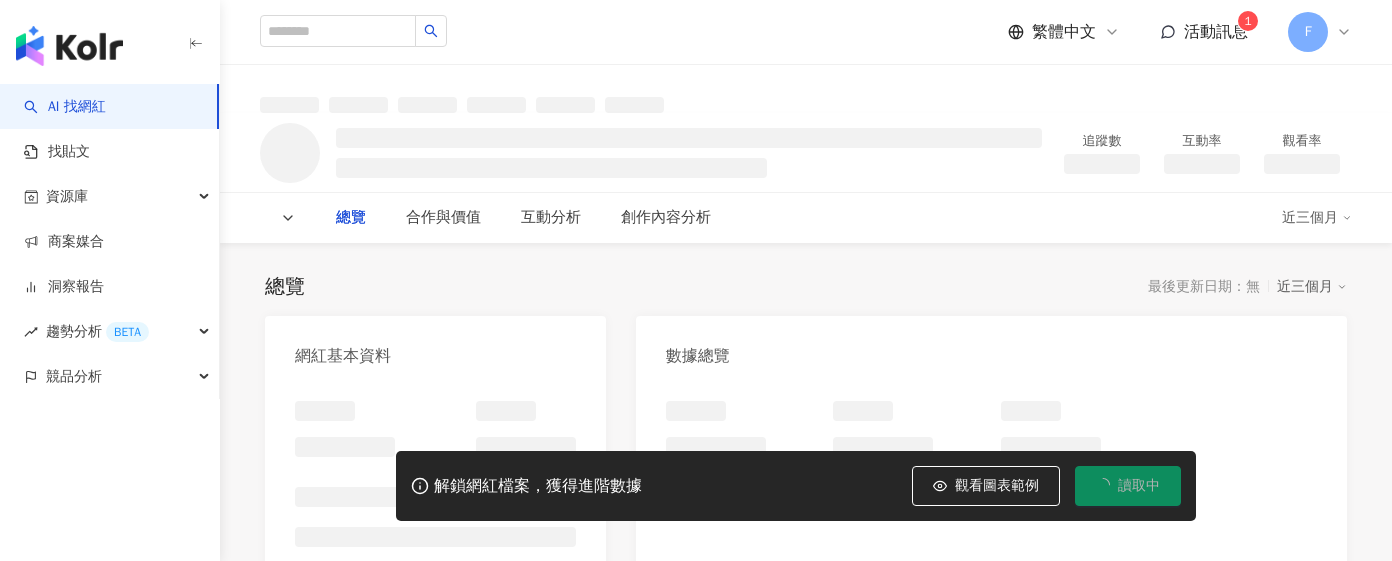 scroll, scrollTop: 0, scrollLeft: 0, axis: both 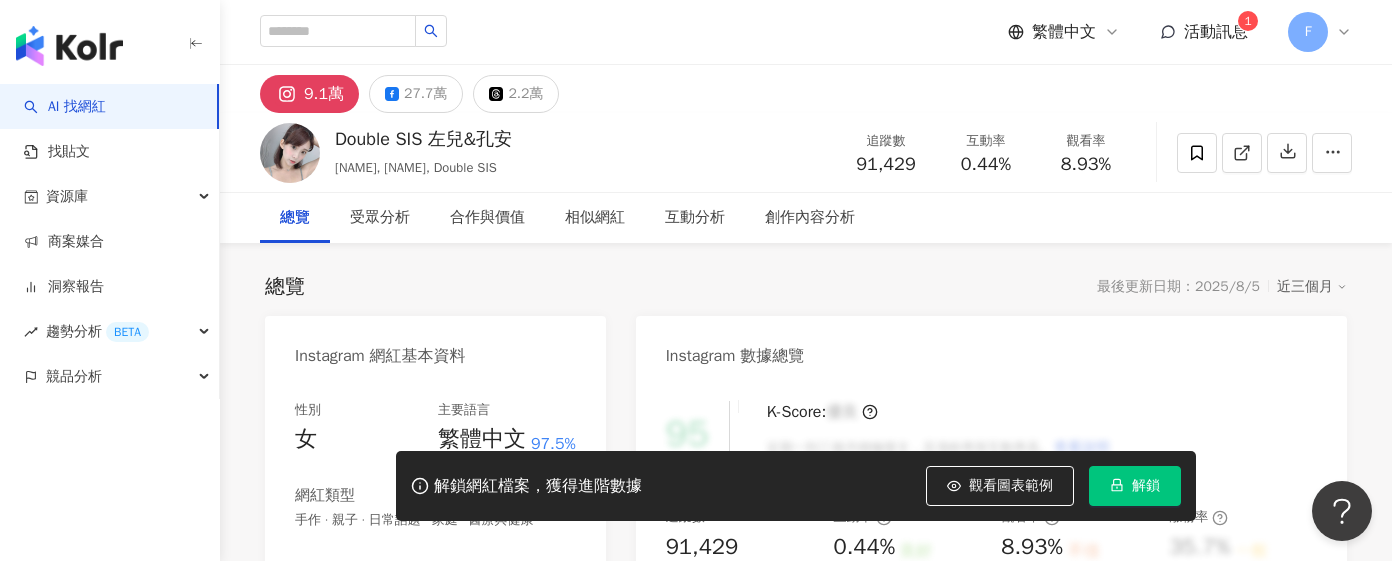 click on "網紅類型" at bounding box center (435, 495) 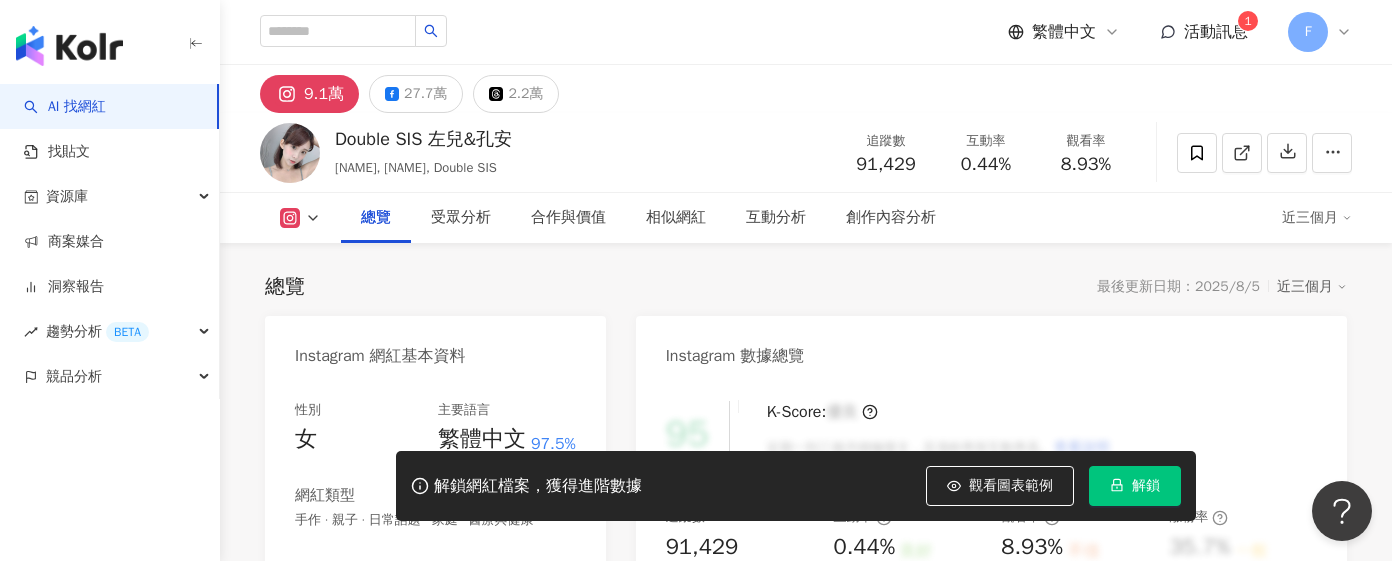 scroll, scrollTop: 261, scrollLeft: 0, axis: vertical 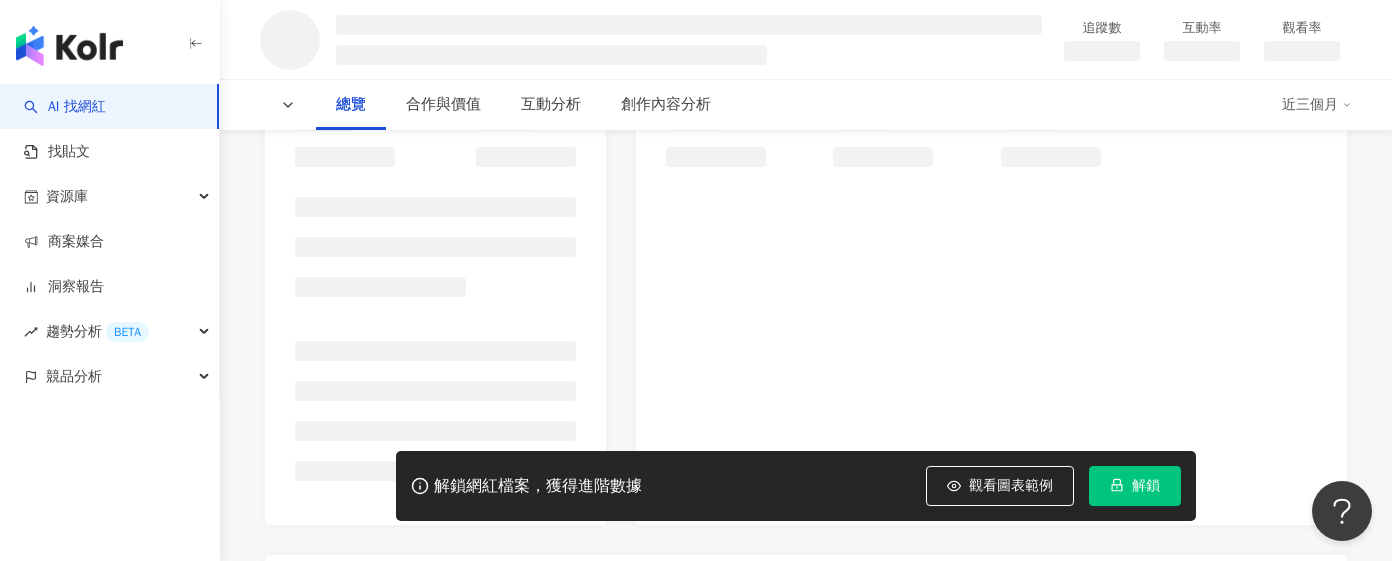 click on "解鎖網紅檔案，獲得進階數據 觀看圖表範例 解鎖" at bounding box center [696, 486] 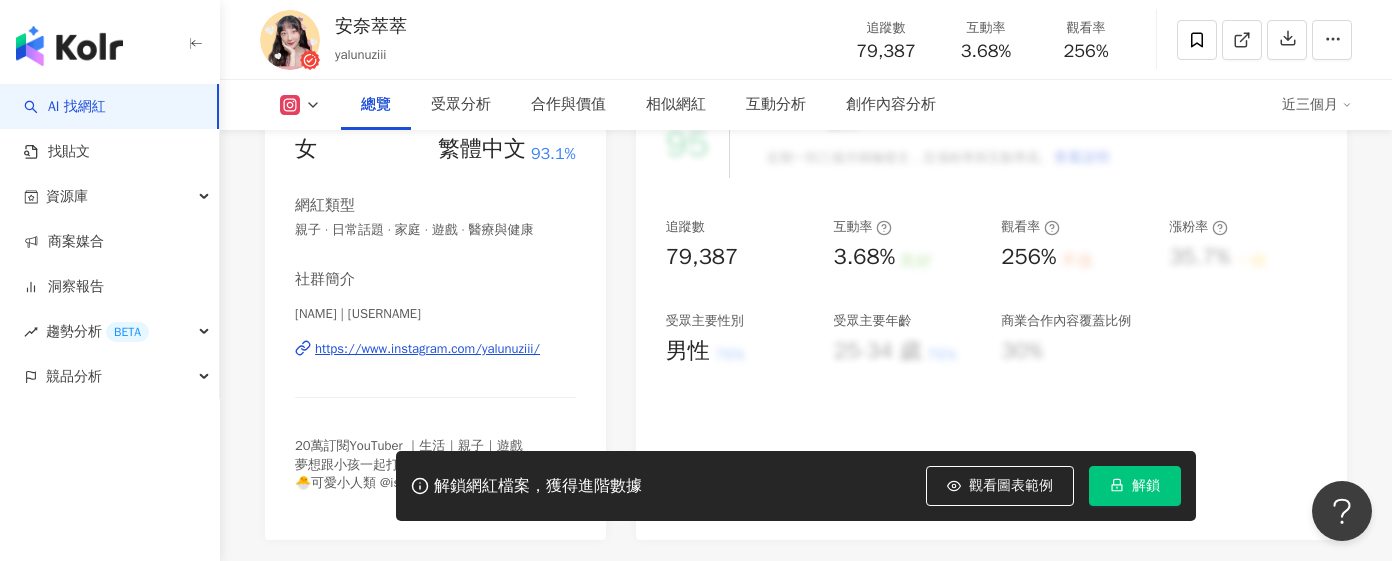 scroll, scrollTop: 179, scrollLeft: 0, axis: vertical 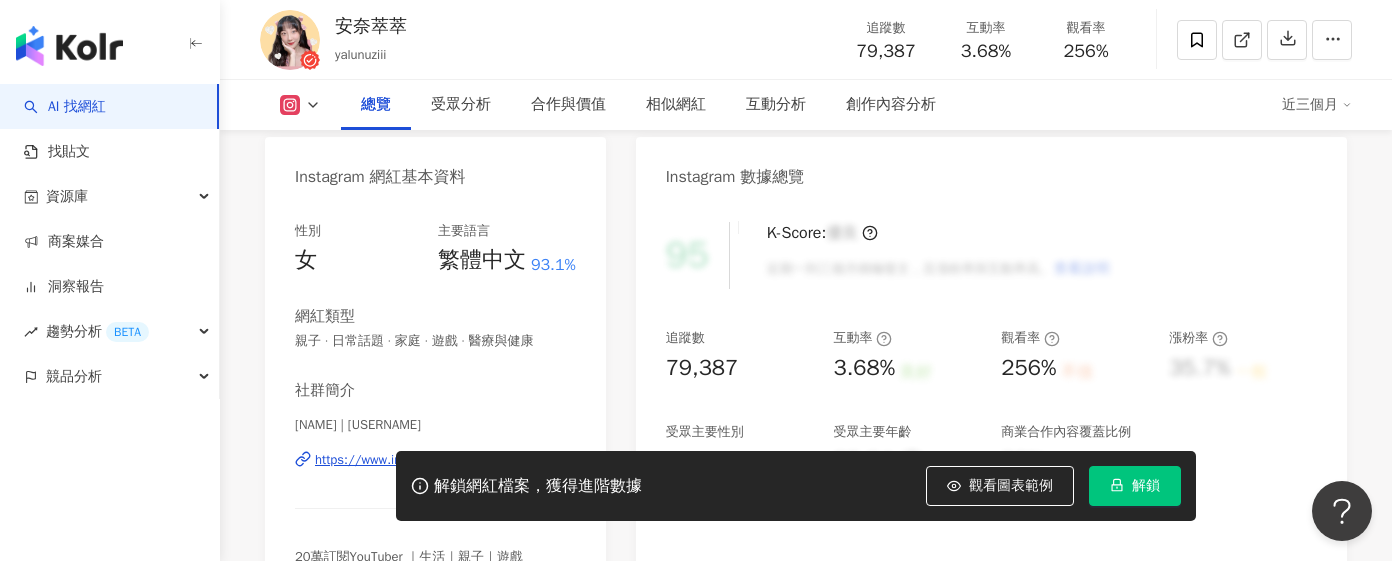 click on "https://www.instagram.com/yalunuziii/" at bounding box center [427, 460] 